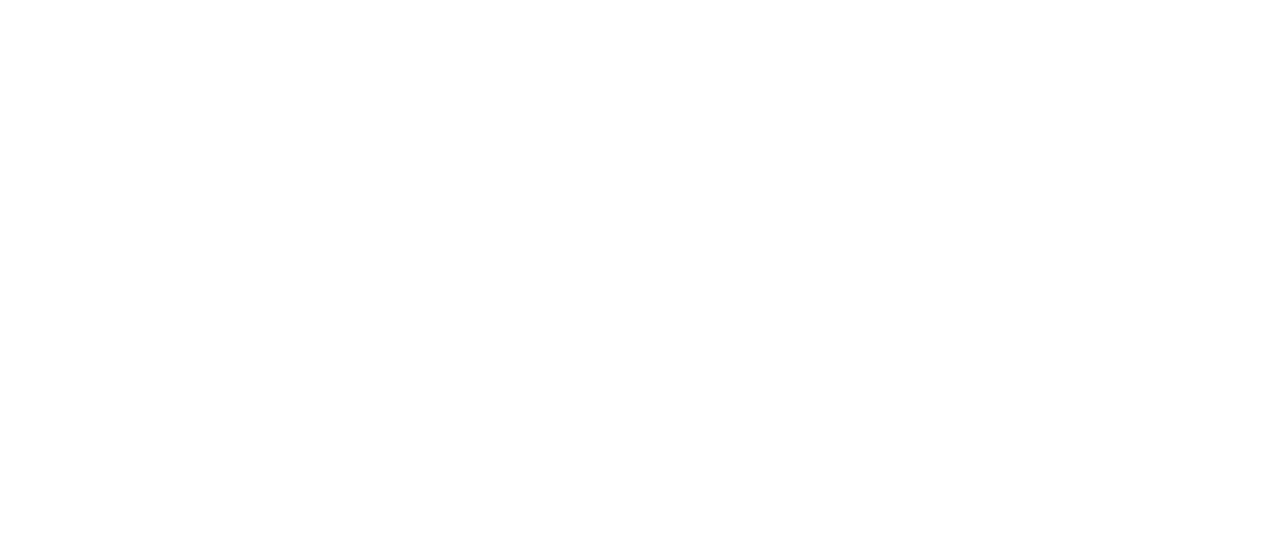 scroll, scrollTop: 0, scrollLeft: 0, axis: both 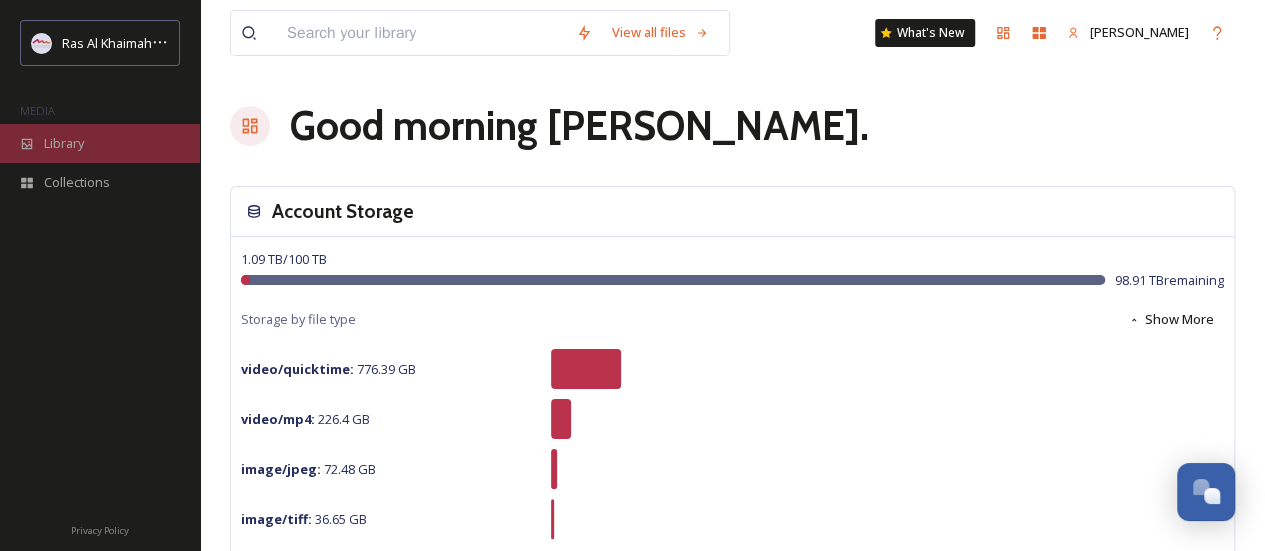 click on "Library" at bounding box center [64, 143] 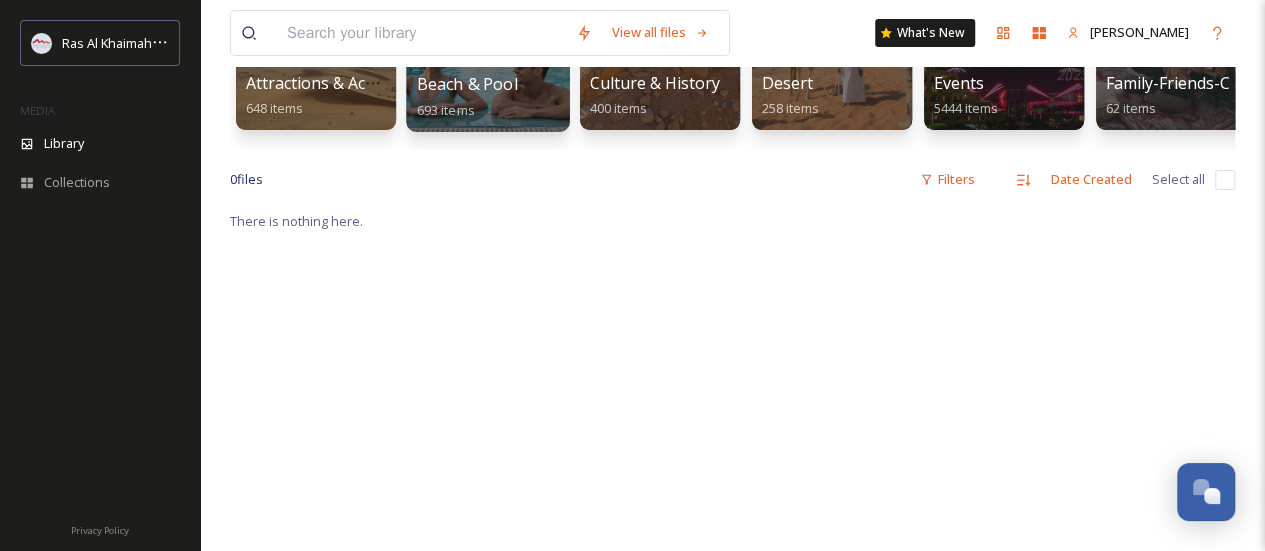 scroll, scrollTop: 0, scrollLeft: 0, axis: both 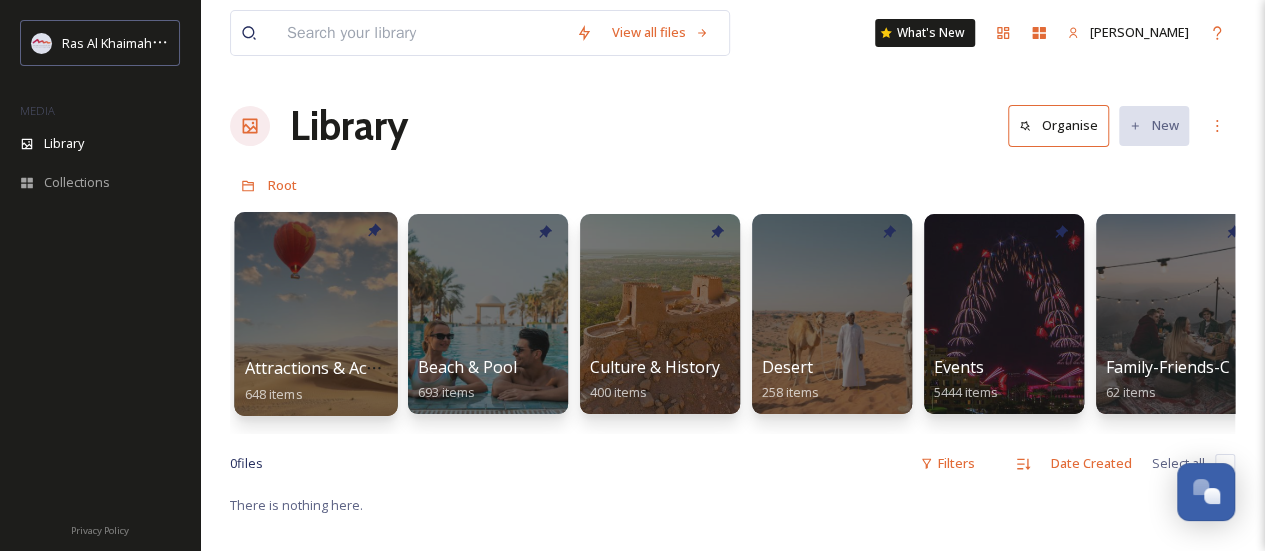 click on "Attractions & Activities 648   items" at bounding box center (316, 381) 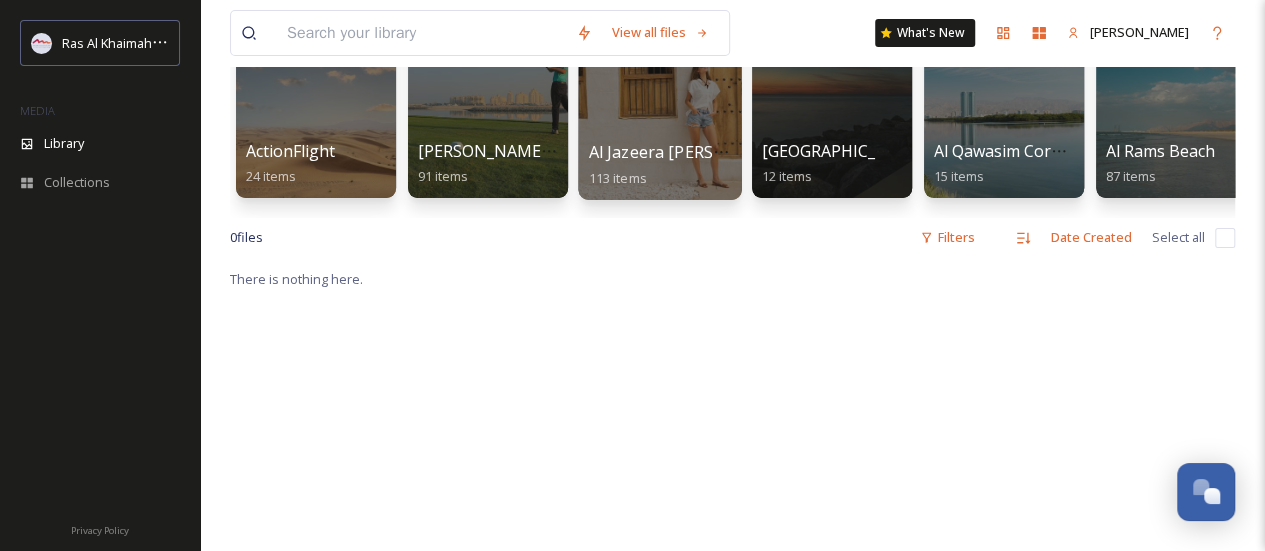scroll, scrollTop: 100, scrollLeft: 0, axis: vertical 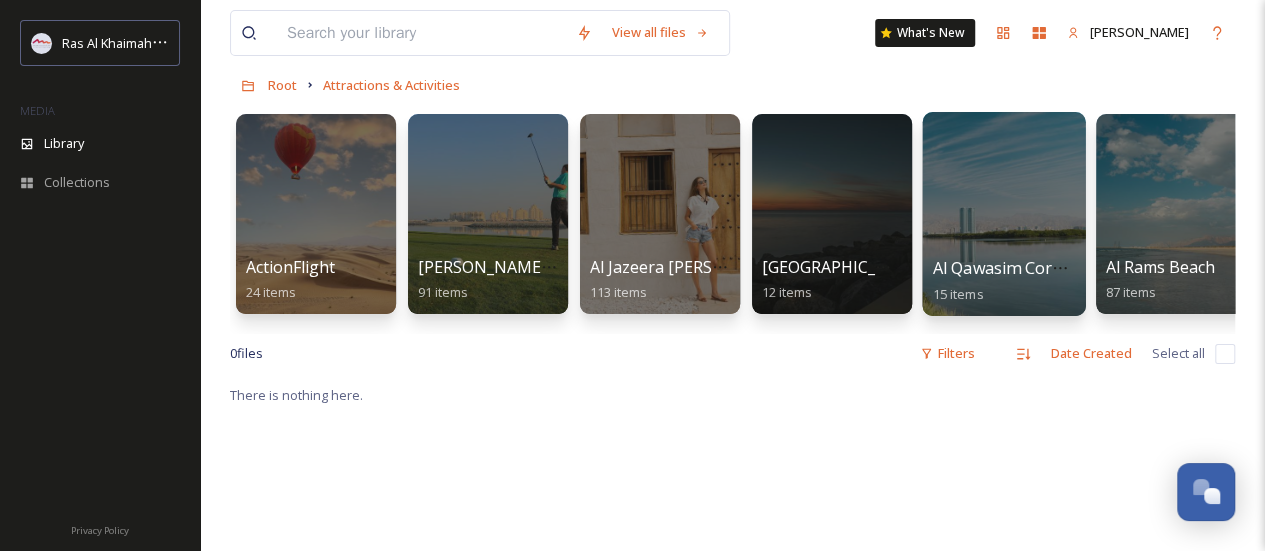 click at bounding box center (1003, 214) 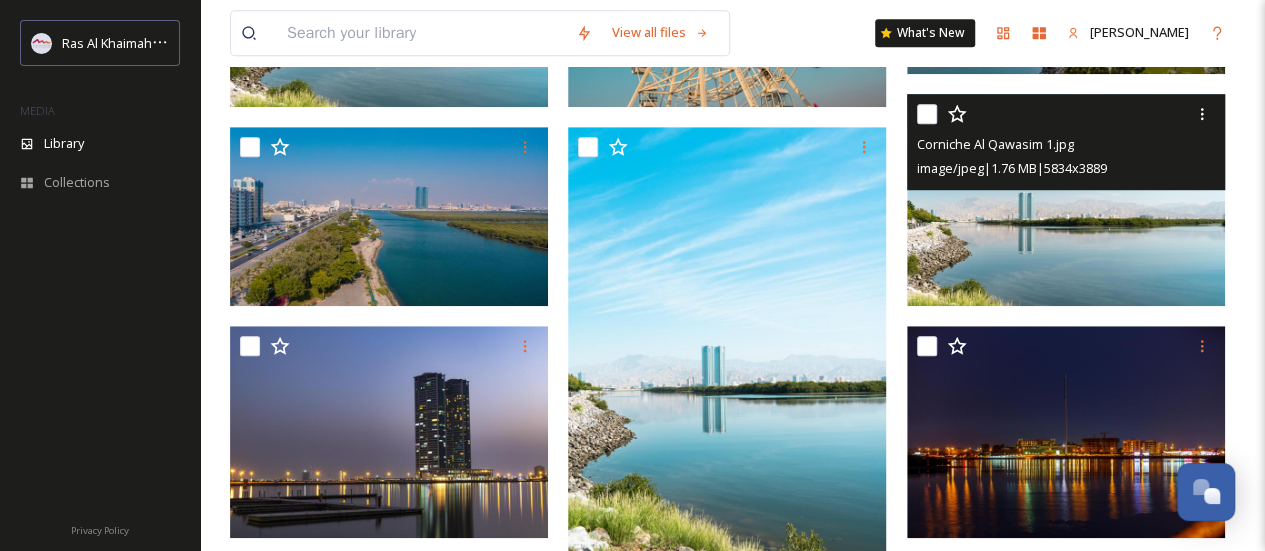 scroll, scrollTop: 560, scrollLeft: 0, axis: vertical 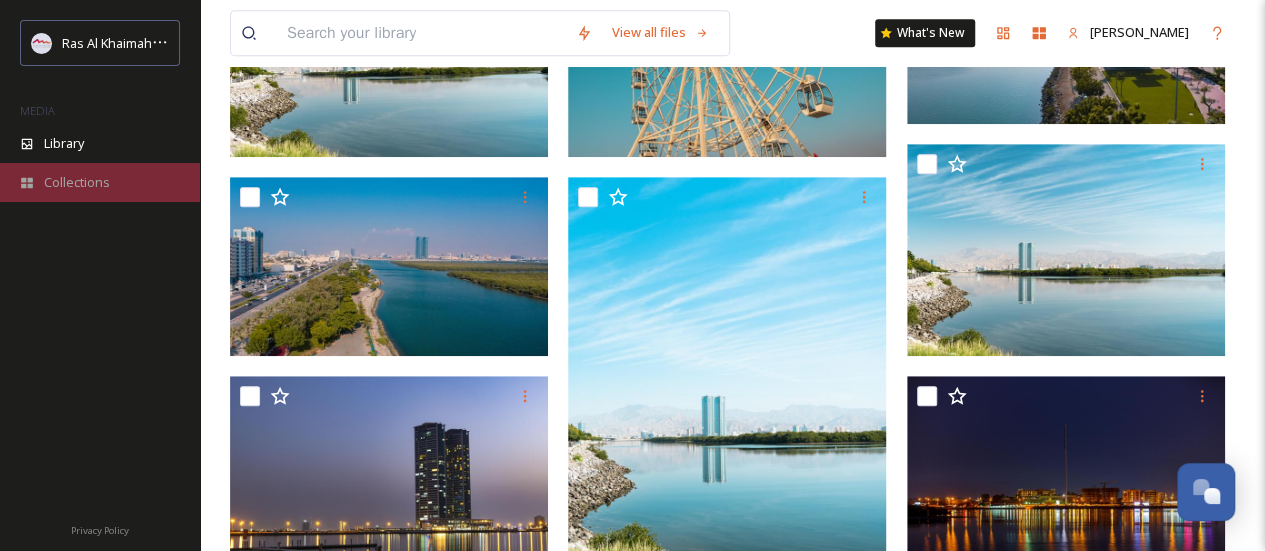 click on "Collections" at bounding box center [77, 182] 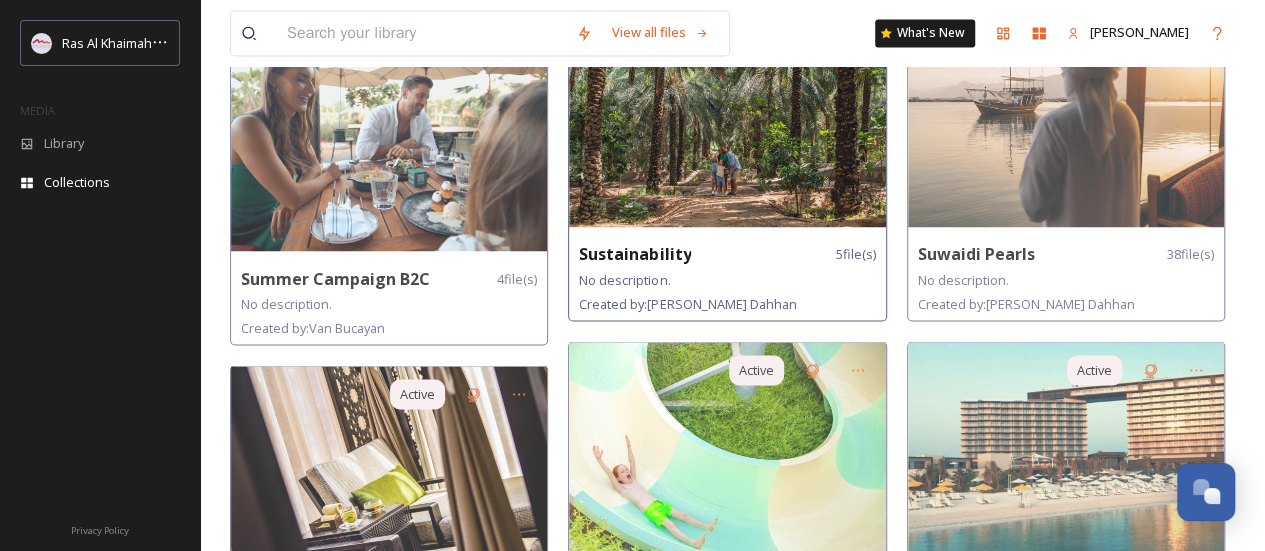 scroll, scrollTop: 1778, scrollLeft: 0, axis: vertical 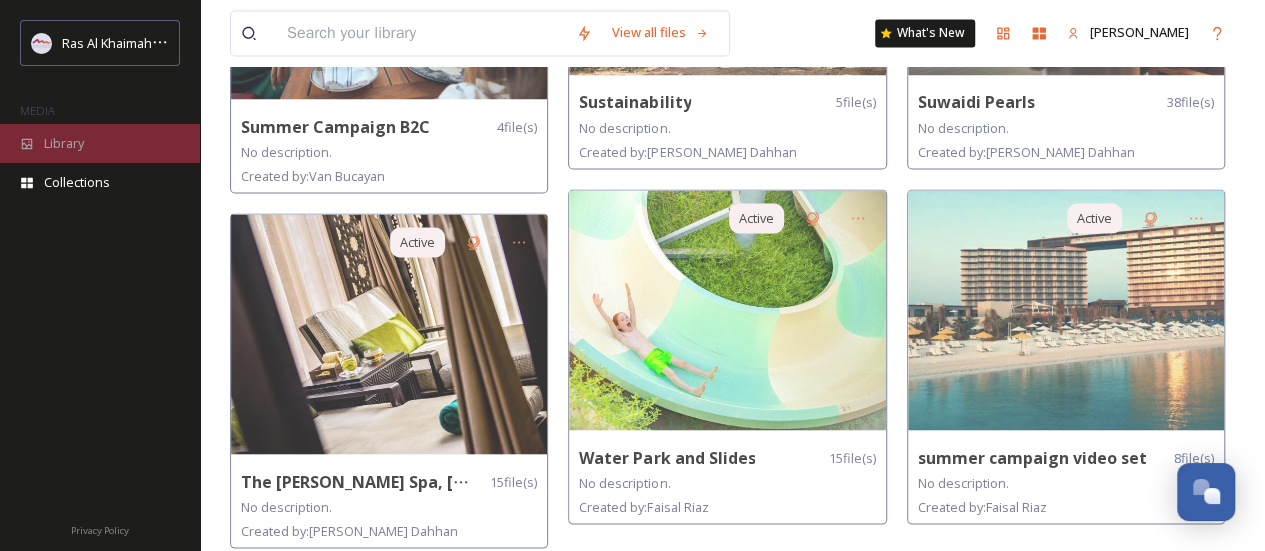 click on "Library" at bounding box center (64, 143) 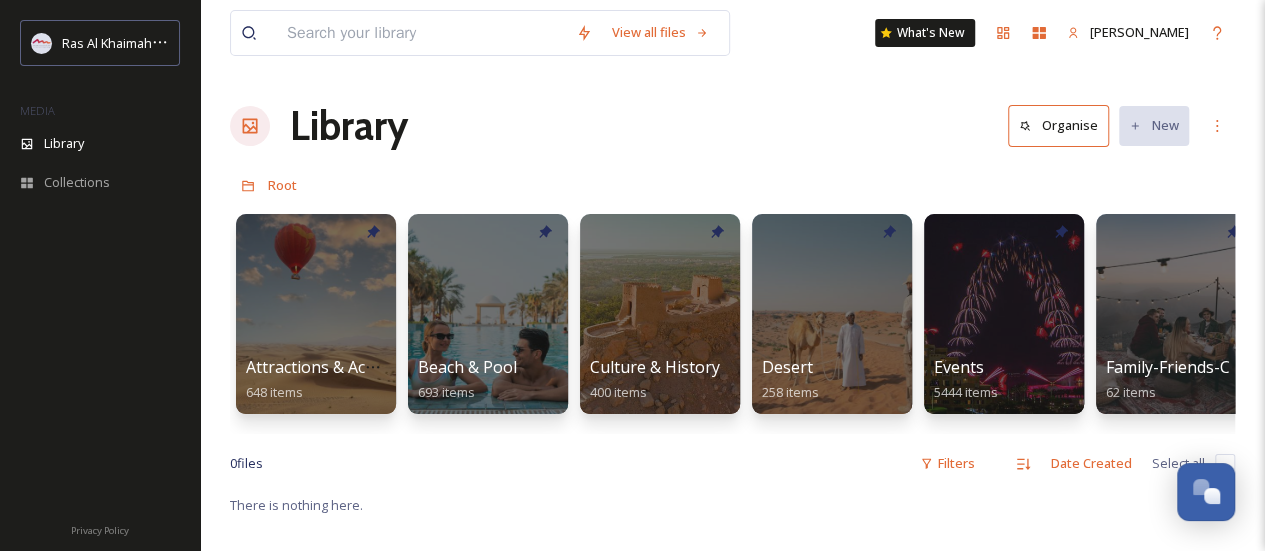 click at bounding box center (421, 33) 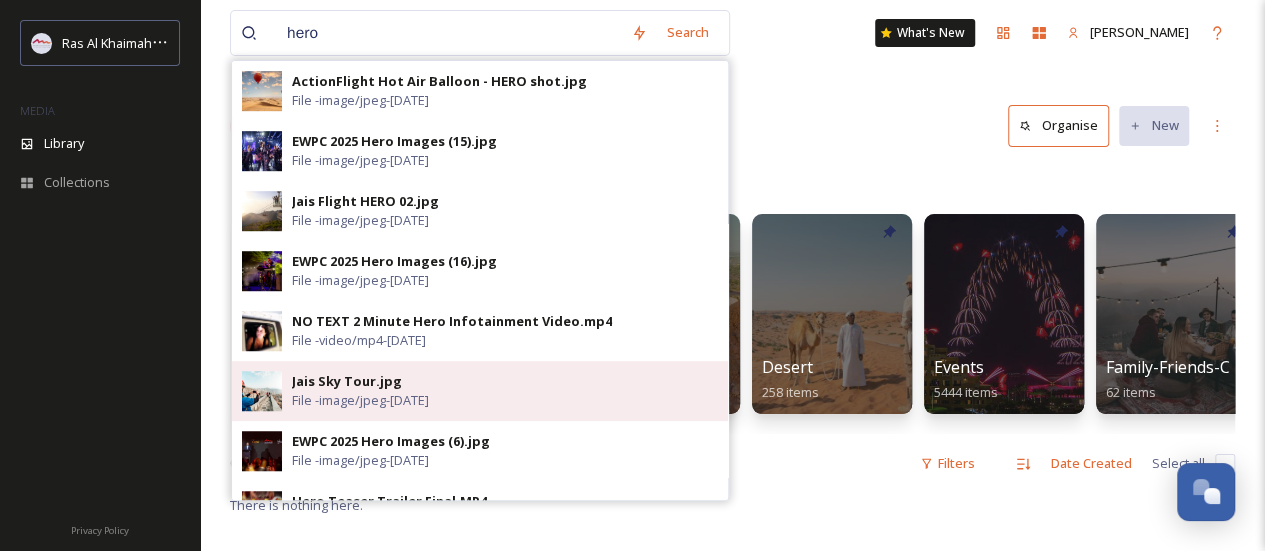 scroll, scrollTop: 800, scrollLeft: 0, axis: vertical 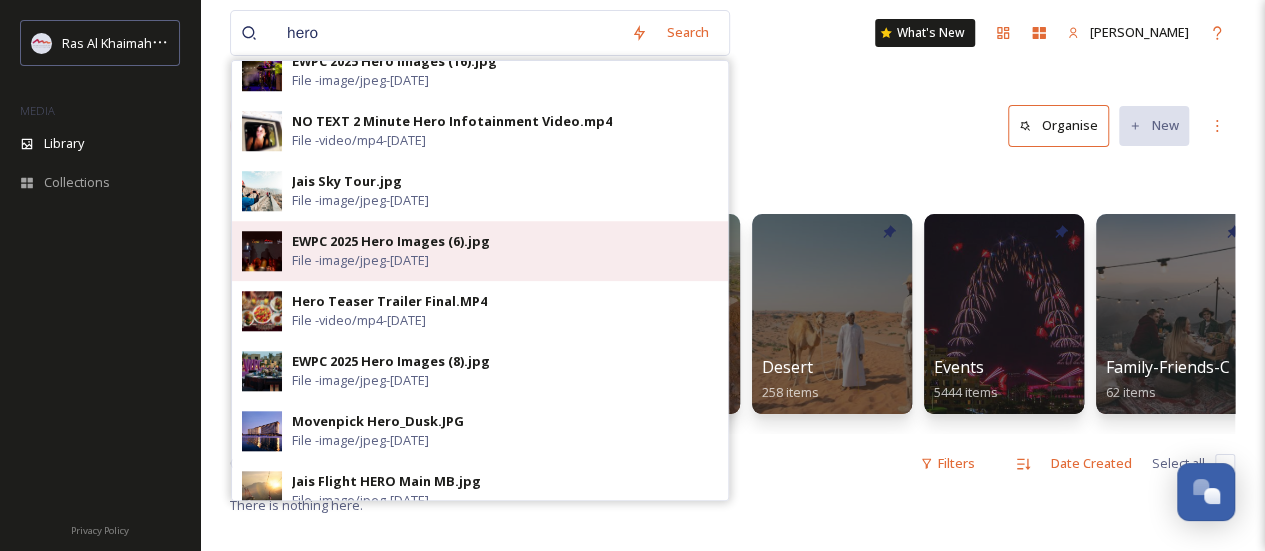 type on "hero" 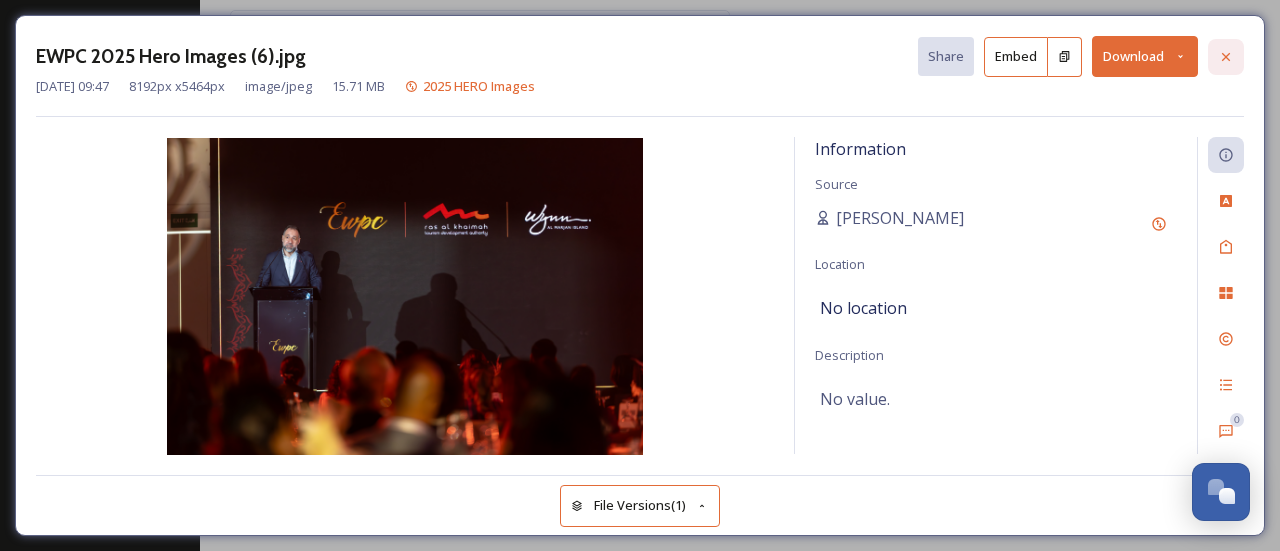 click 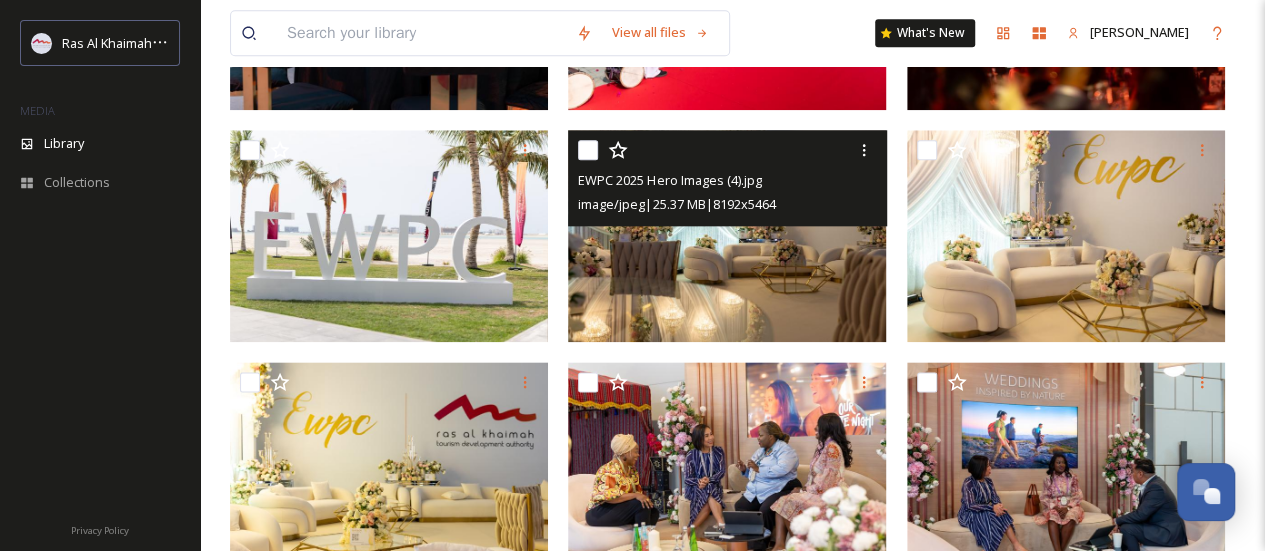 scroll, scrollTop: 1128, scrollLeft: 0, axis: vertical 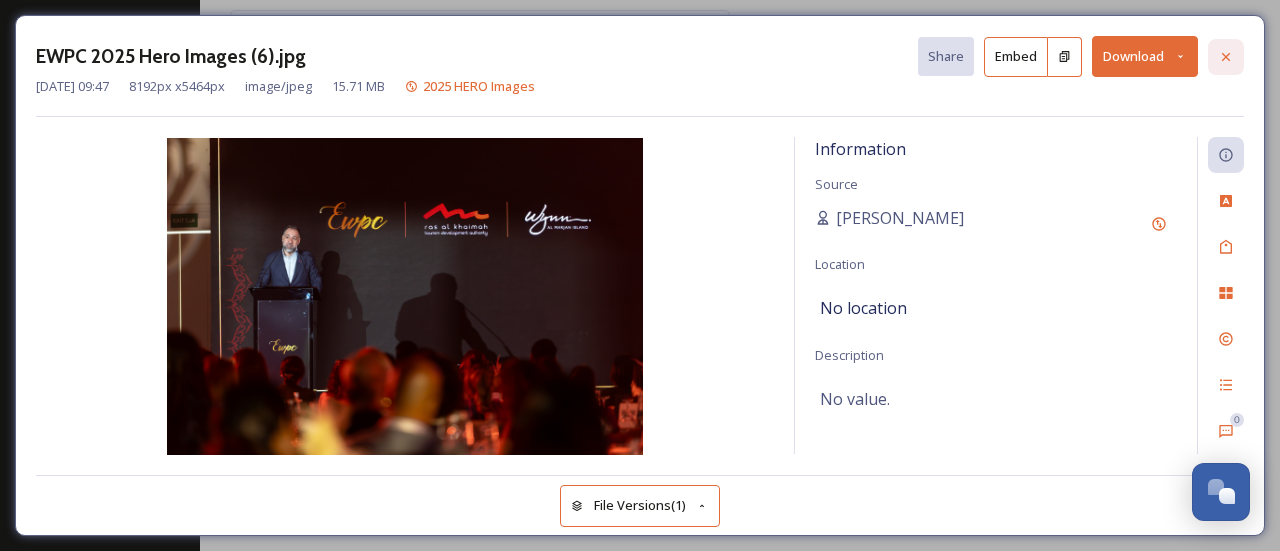 click 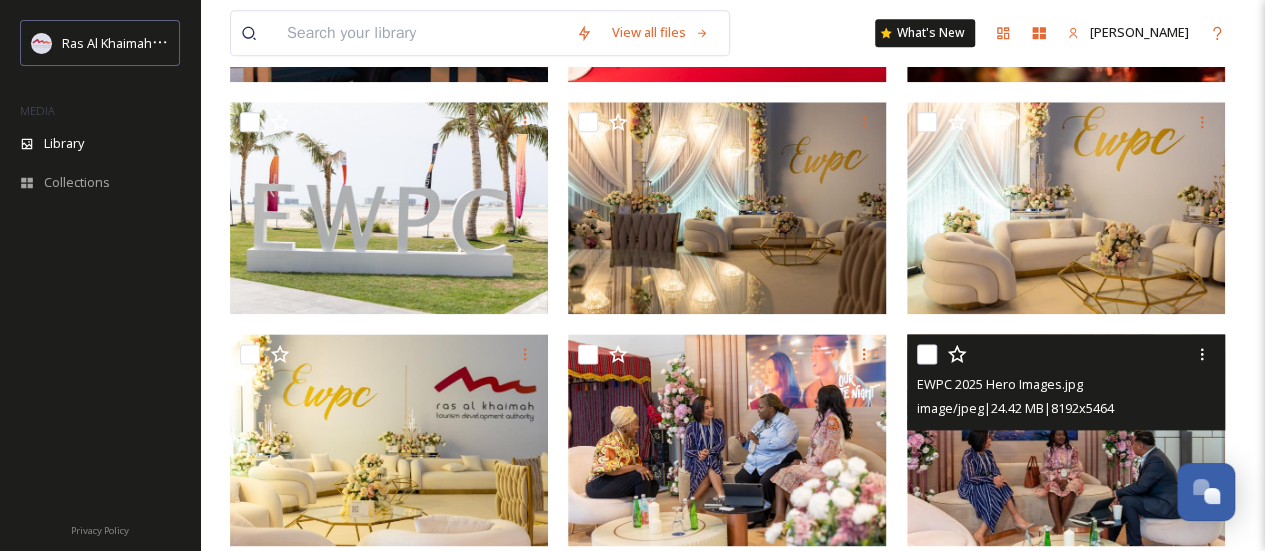 scroll, scrollTop: 1128, scrollLeft: 0, axis: vertical 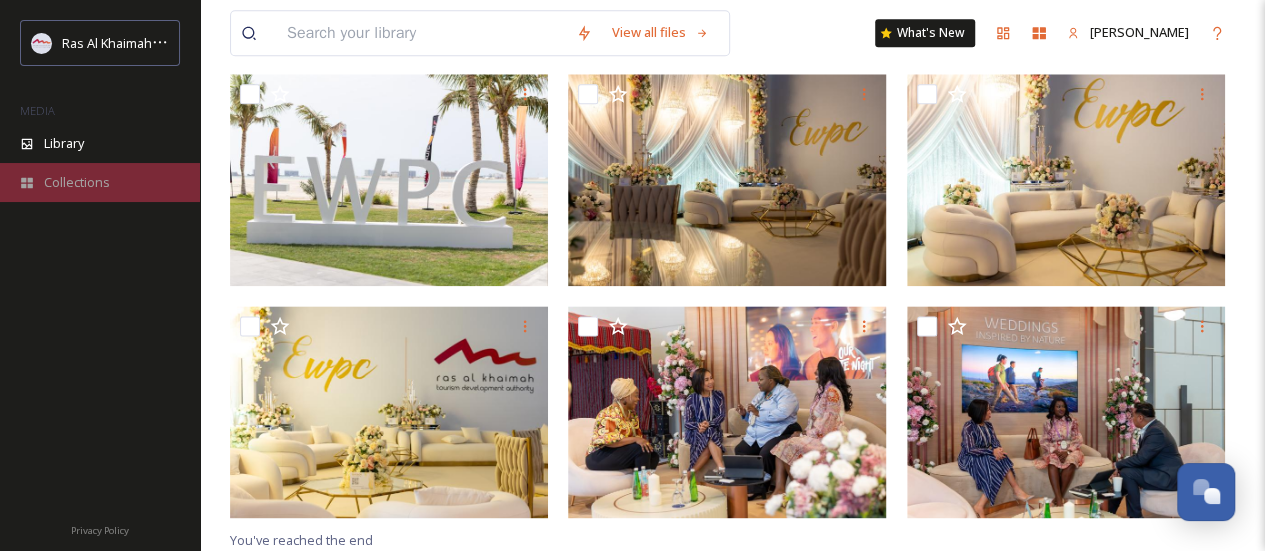 click on "Collections" at bounding box center (77, 182) 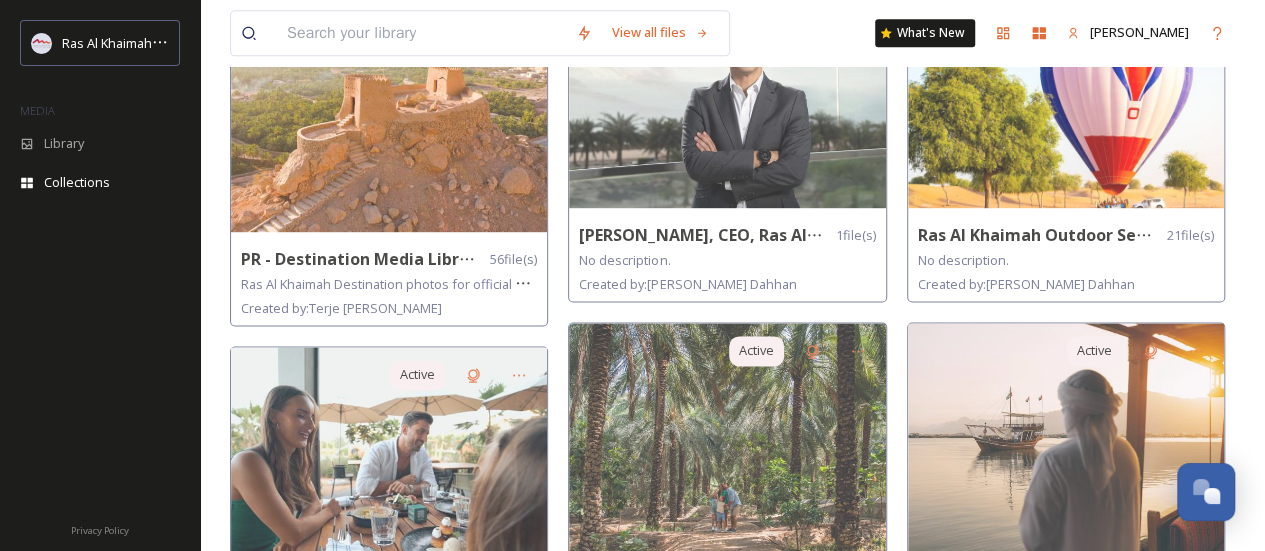 scroll, scrollTop: 1278, scrollLeft: 0, axis: vertical 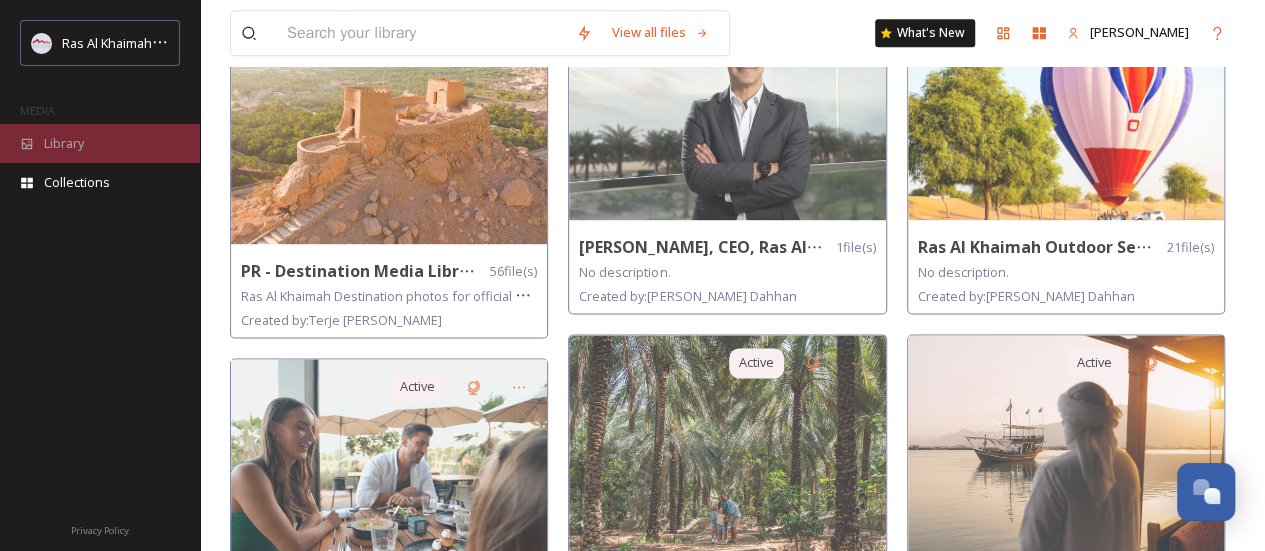 click on "Library" at bounding box center (64, 143) 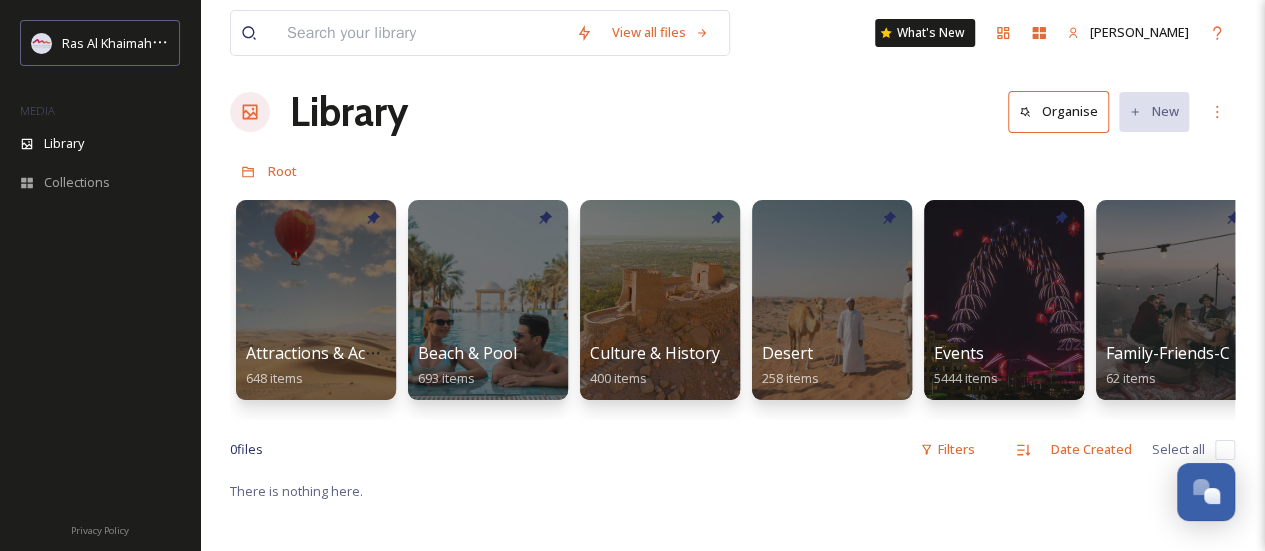 scroll, scrollTop: 0, scrollLeft: 0, axis: both 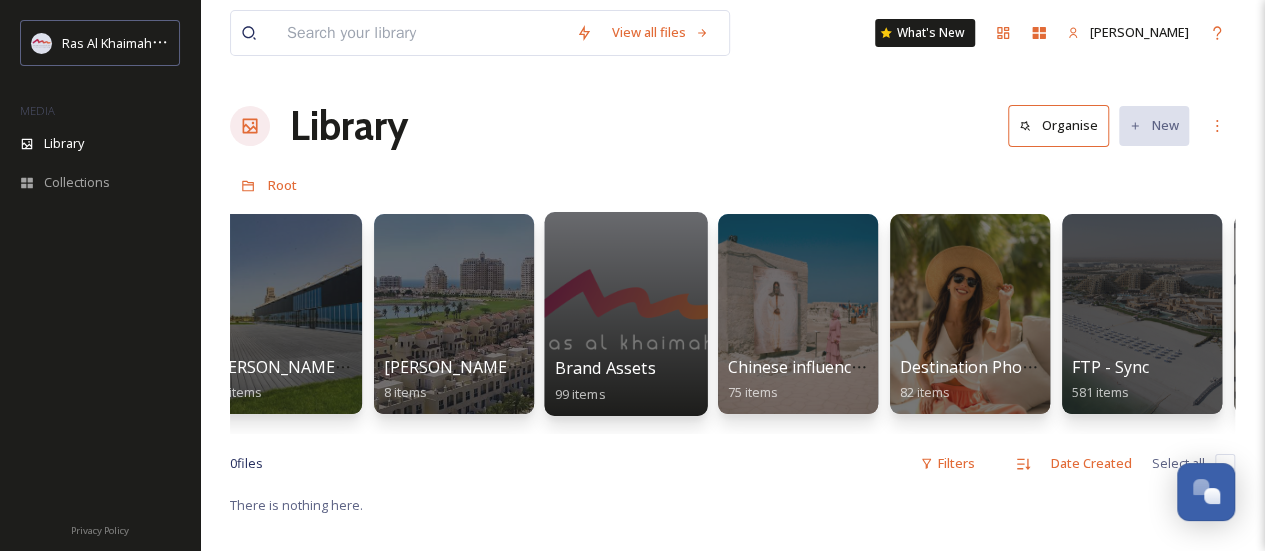 click at bounding box center [625, 314] 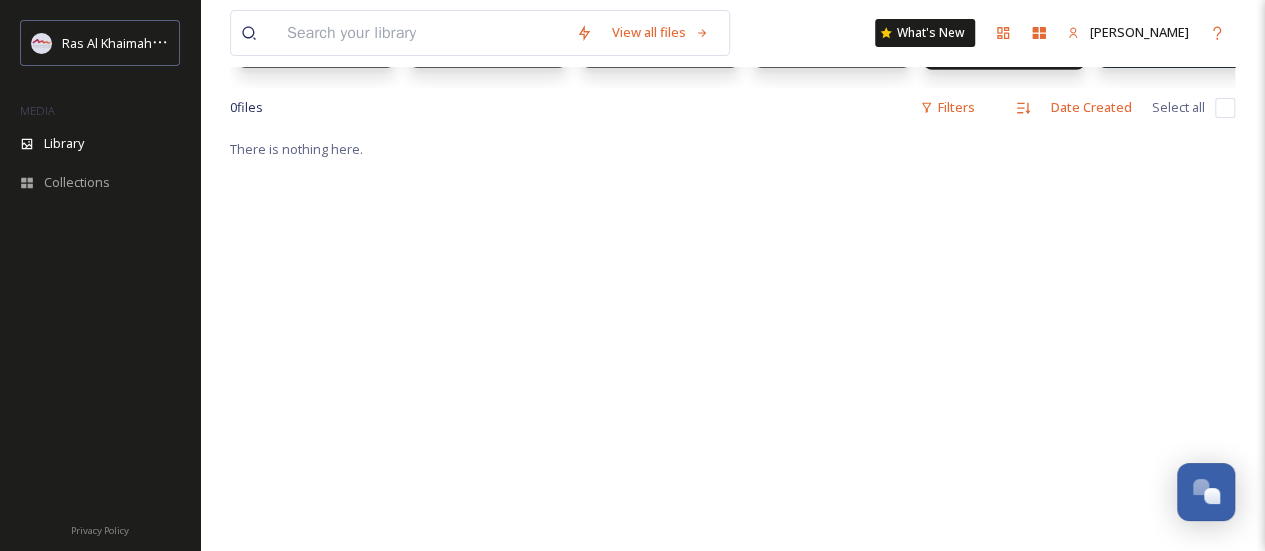 scroll, scrollTop: 0, scrollLeft: 0, axis: both 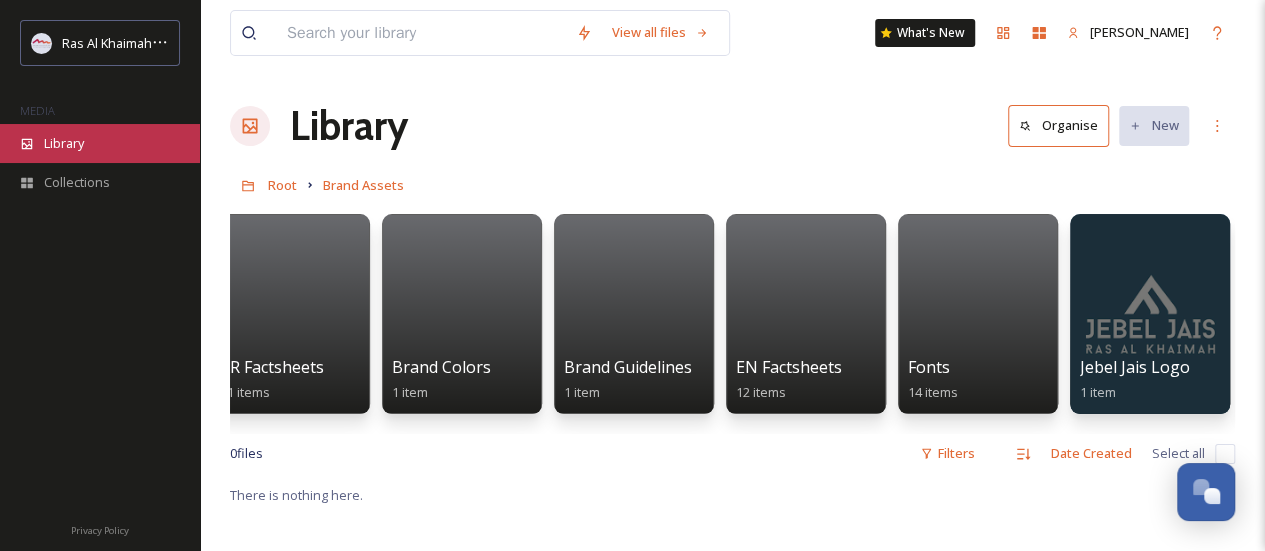 click on "Library" at bounding box center (64, 143) 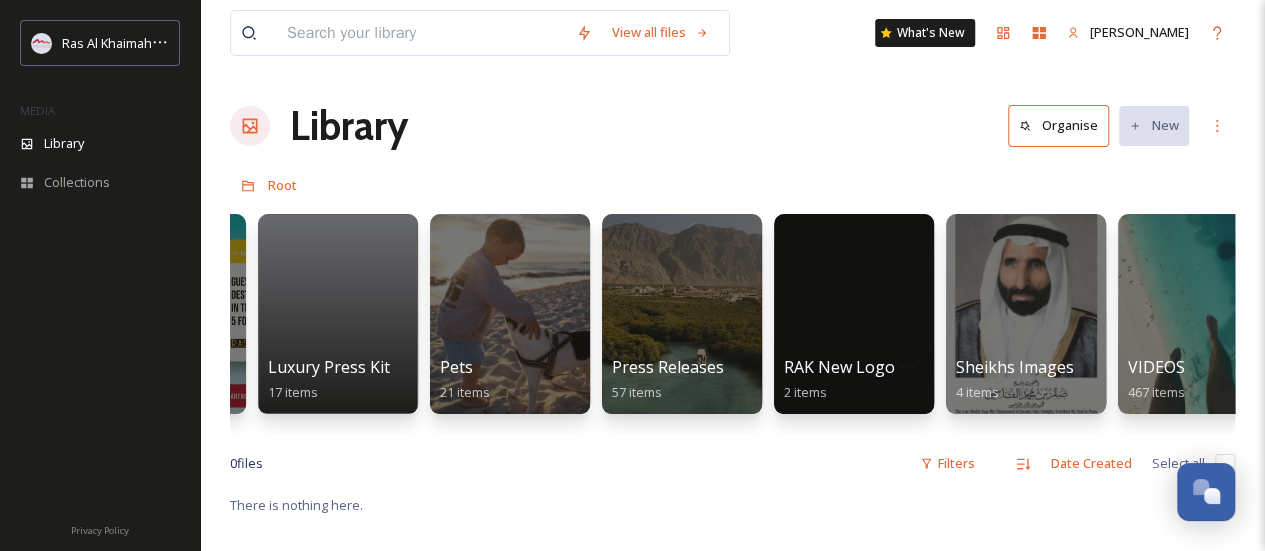 scroll, scrollTop: 0, scrollLeft: 3427, axis: horizontal 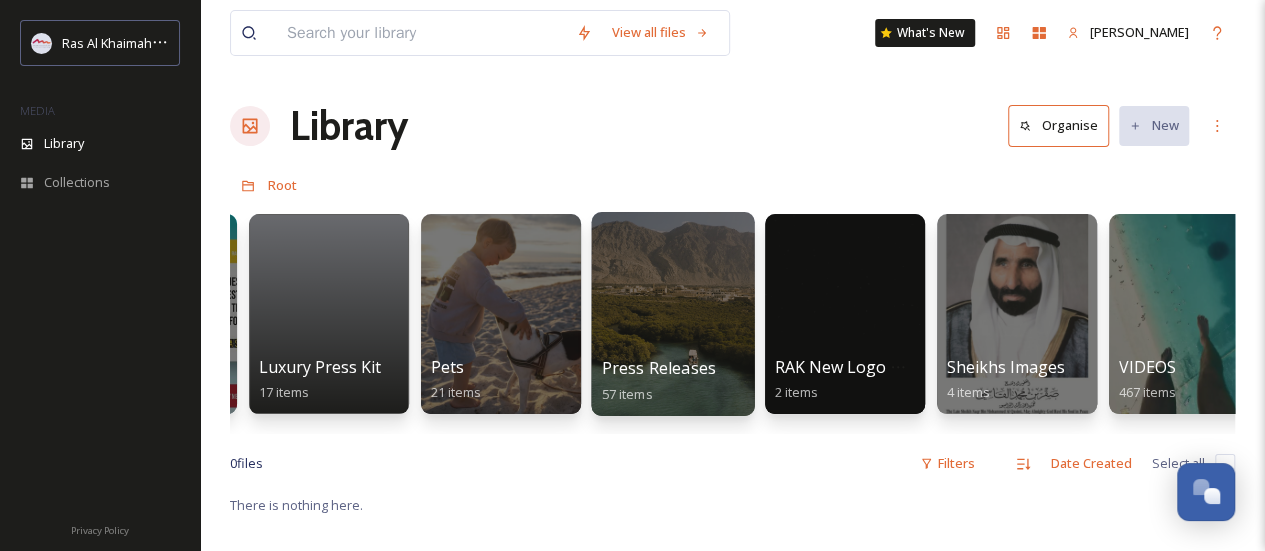 click at bounding box center [672, 314] 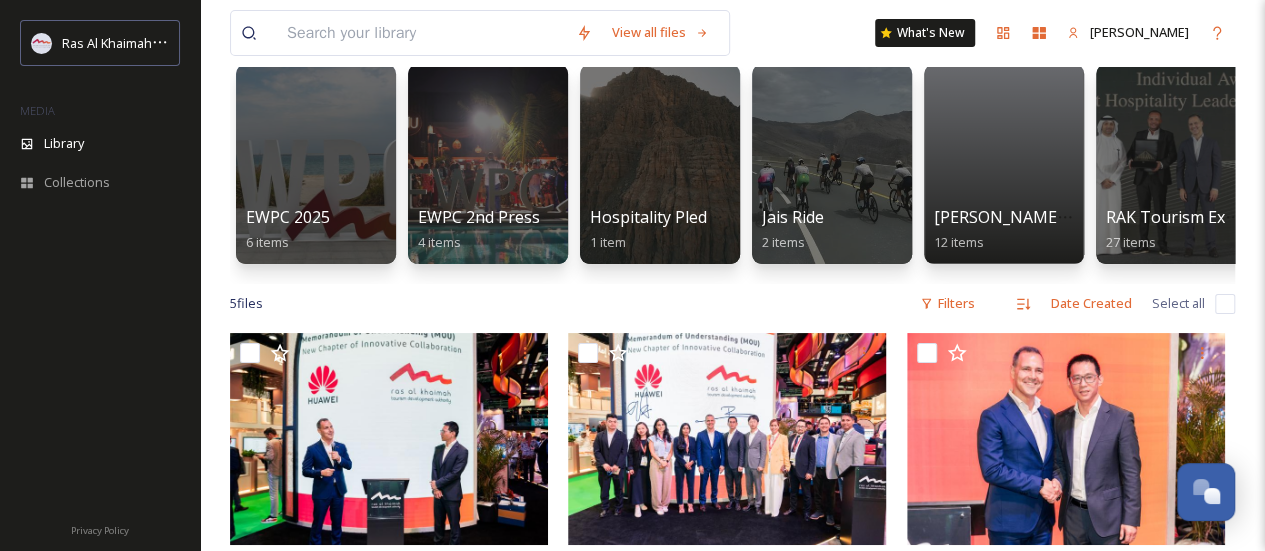 scroll, scrollTop: 112, scrollLeft: 0, axis: vertical 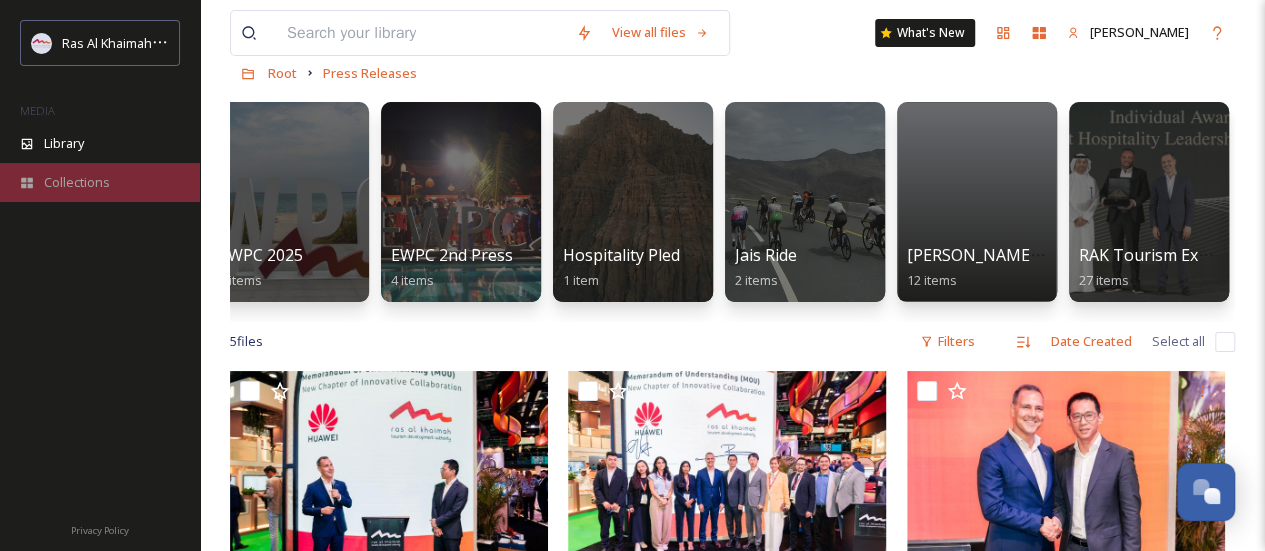 click on "Collections" at bounding box center (100, 182) 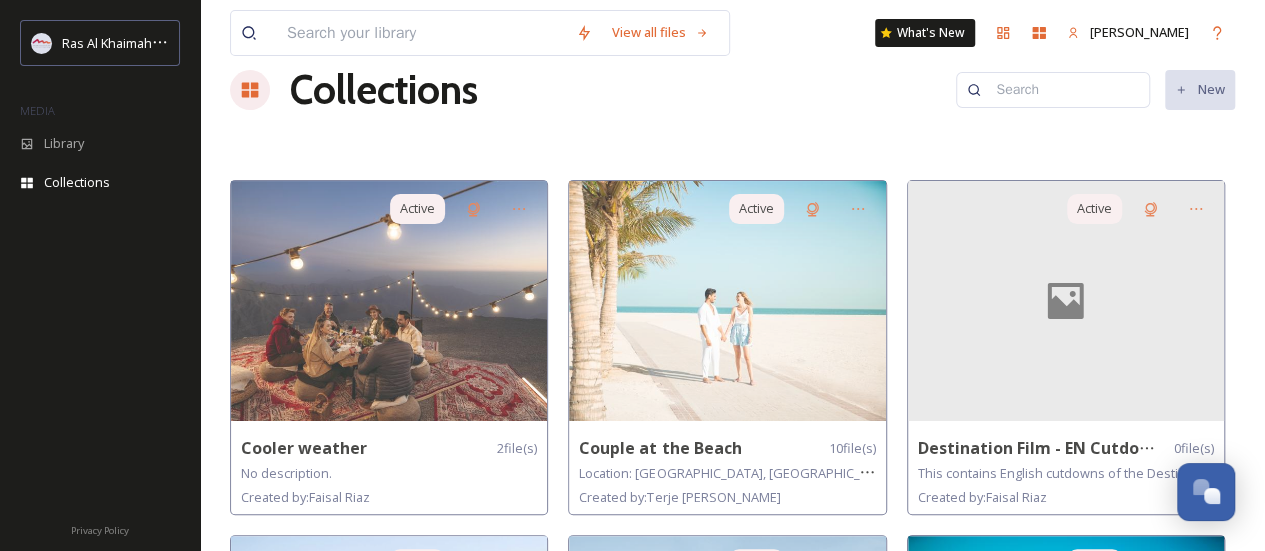 scroll, scrollTop: 500, scrollLeft: 0, axis: vertical 